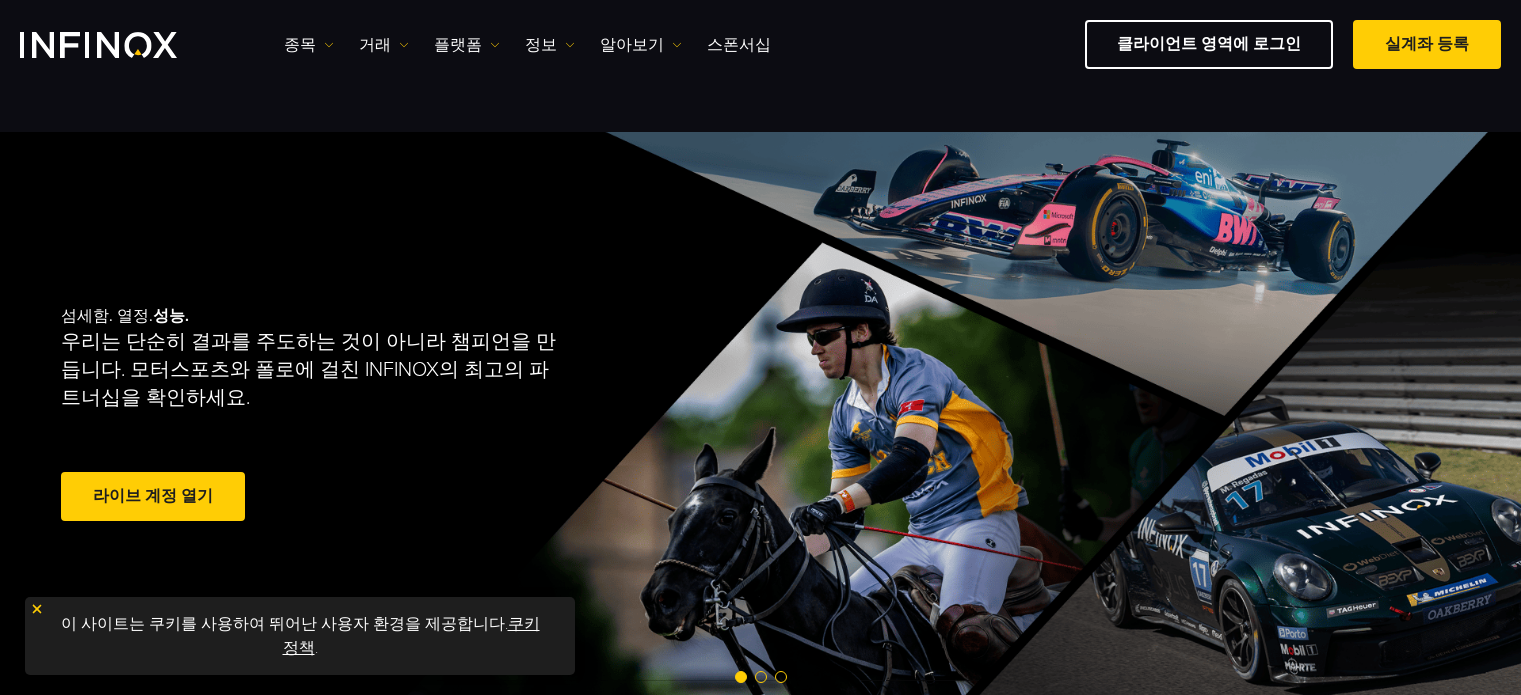 scroll, scrollTop: 66, scrollLeft: 0, axis: vertical 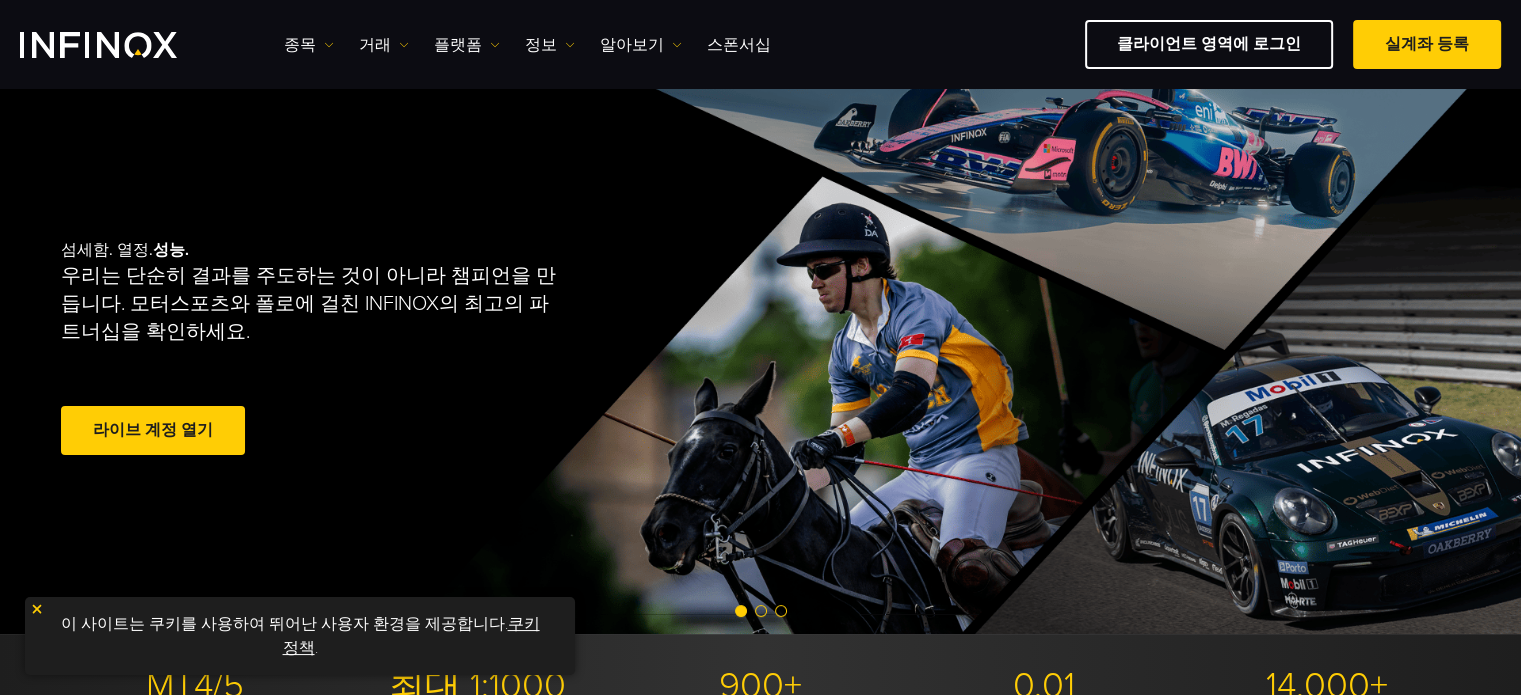 click at bounding box center (153, 431) 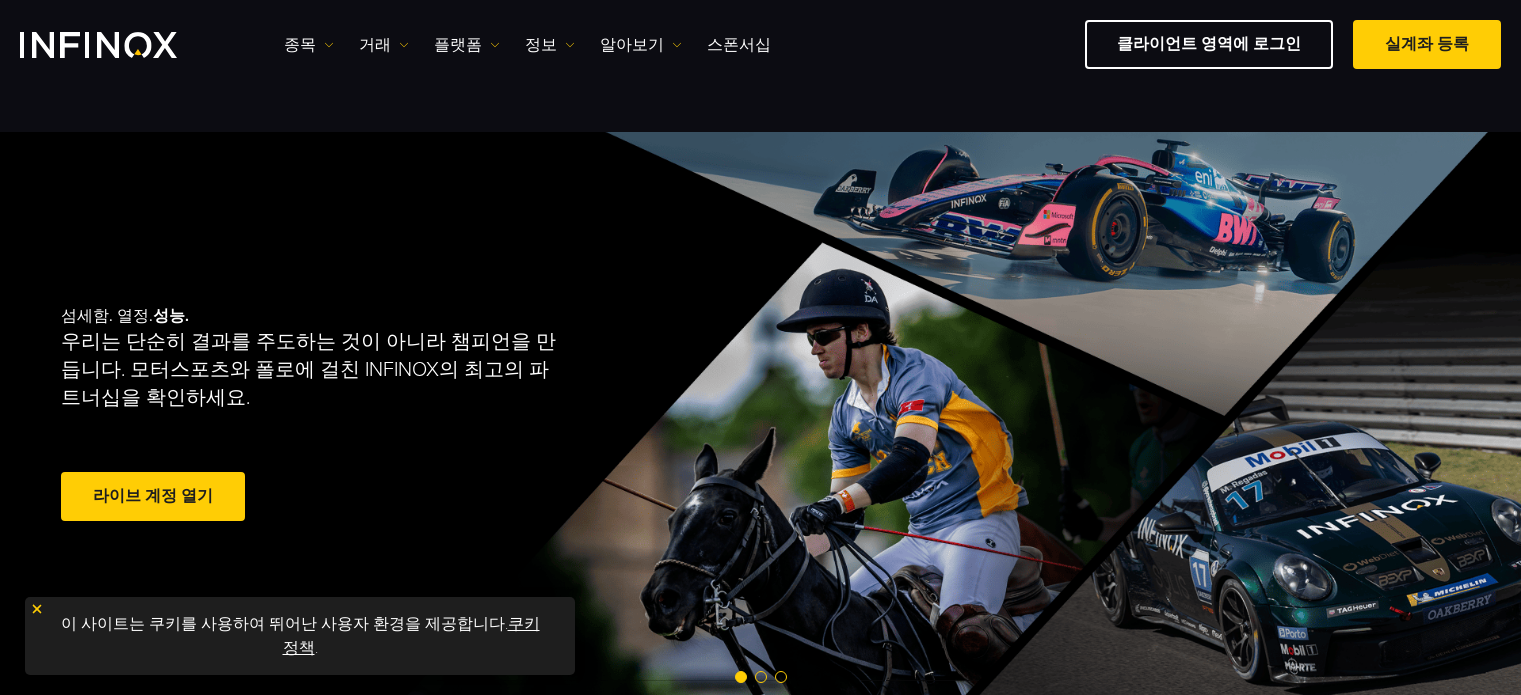 scroll, scrollTop: 66, scrollLeft: 0, axis: vertical 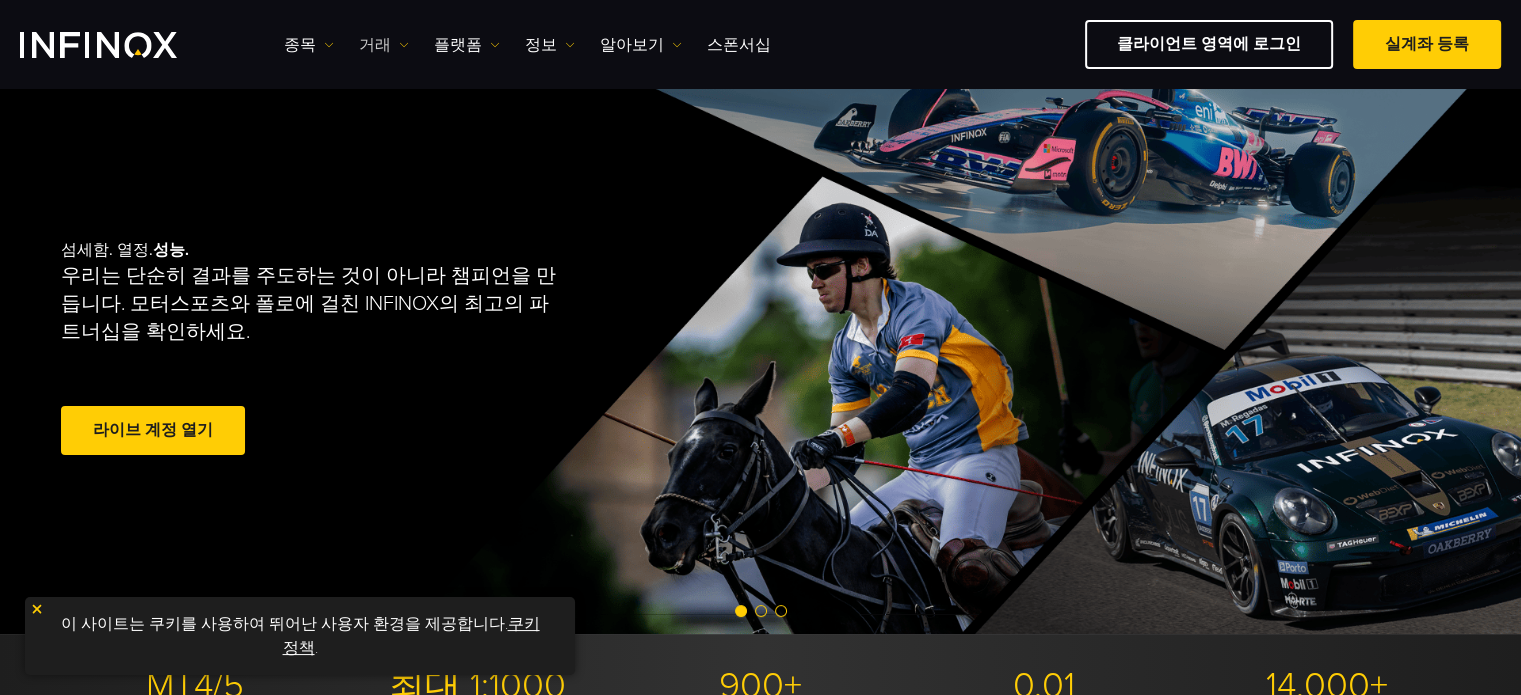 click on "거래" at bounding box center (384, 45) 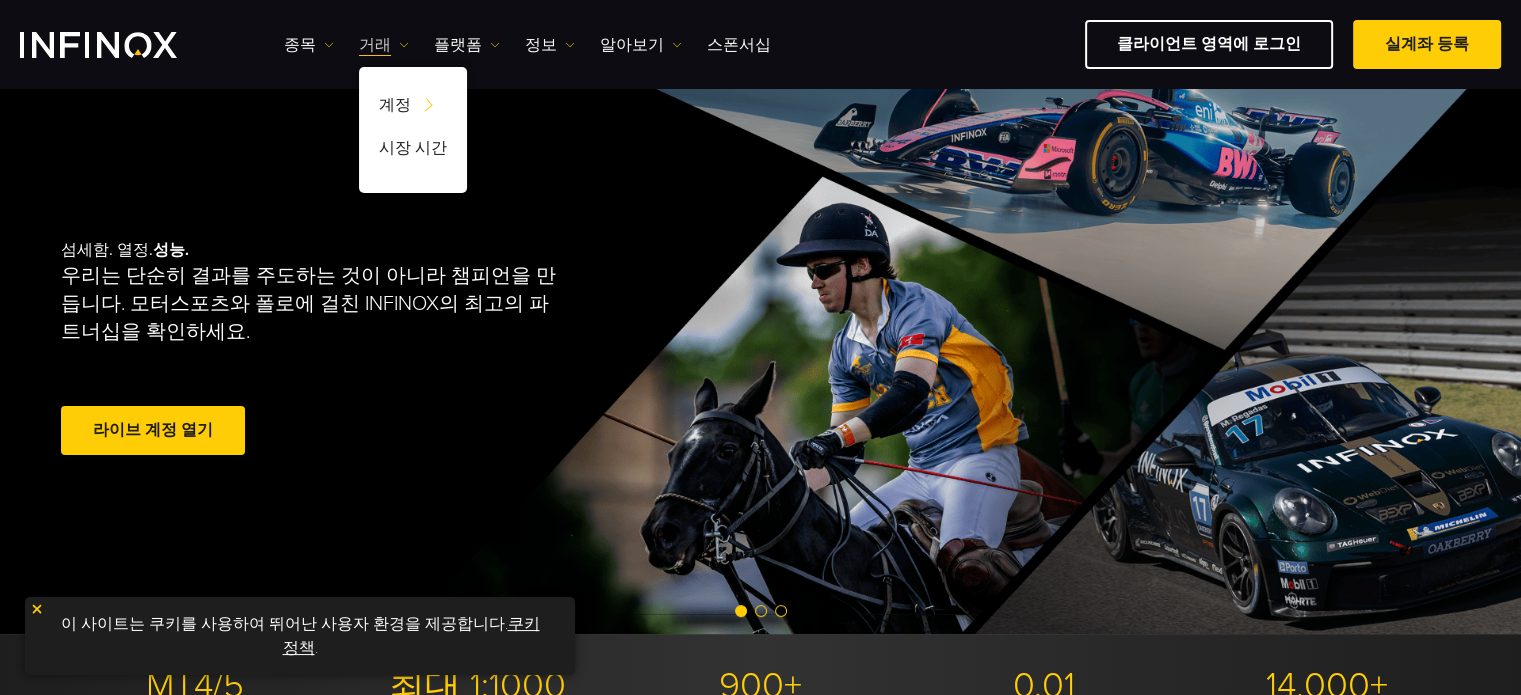scroll, scrollTop: 0, scrollLeft: 0, axis: both 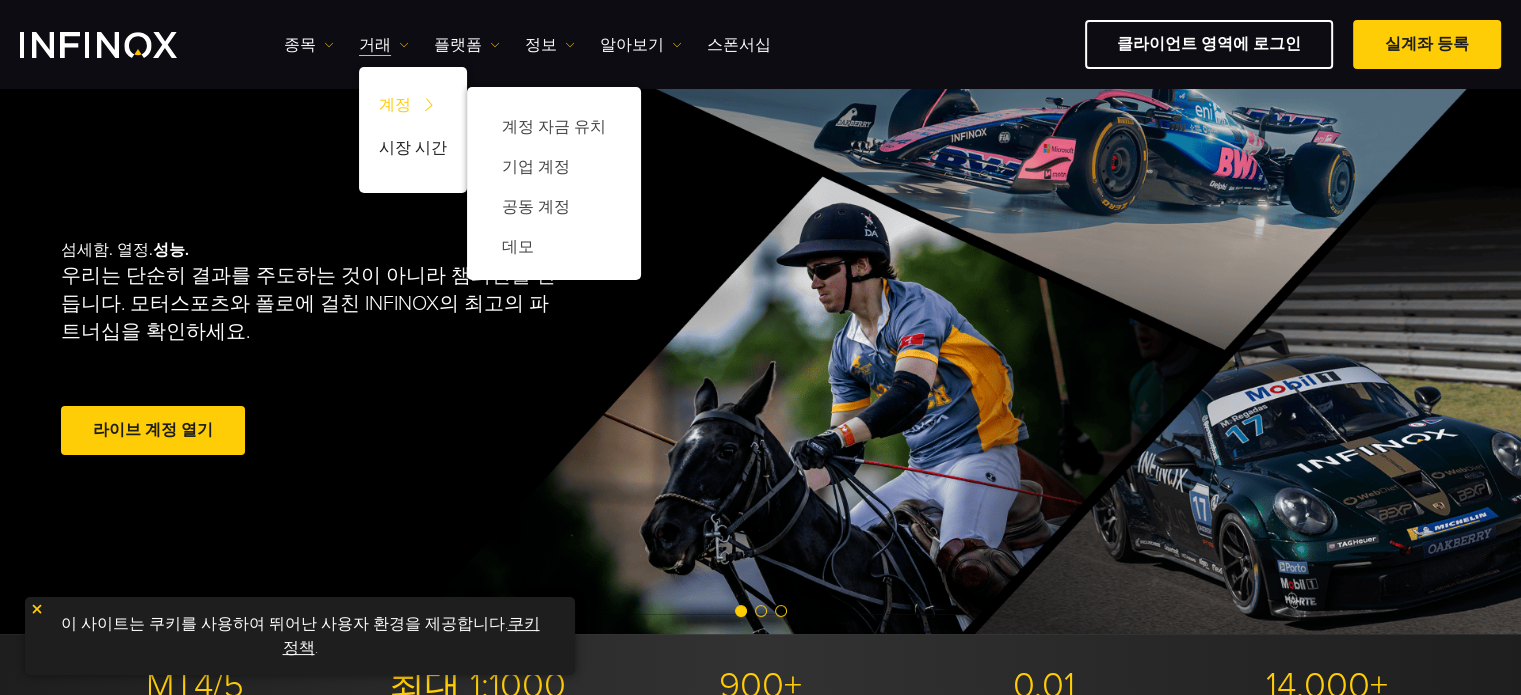 click on "계정" at bounding box center [413, 108] 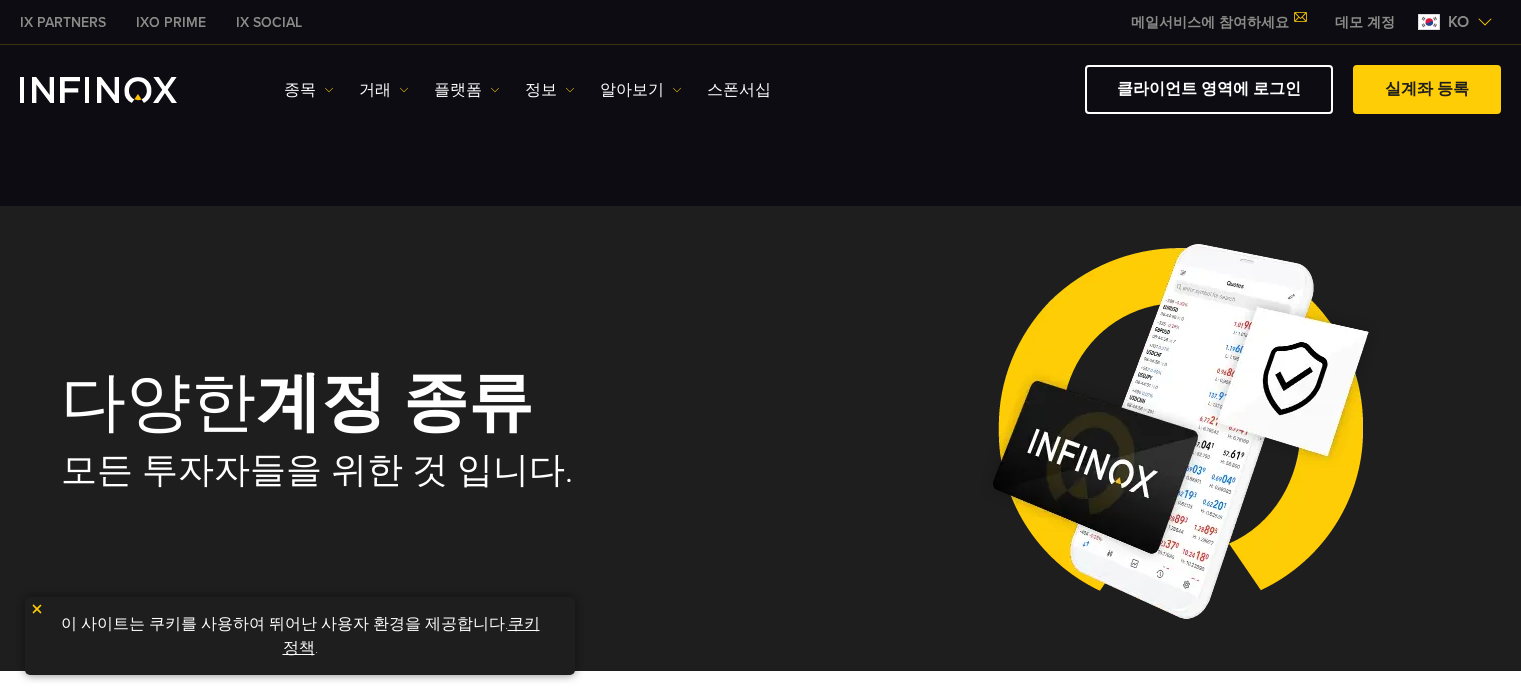 scroll, scrollTop: 0, scrollLeft: 0, axis: both 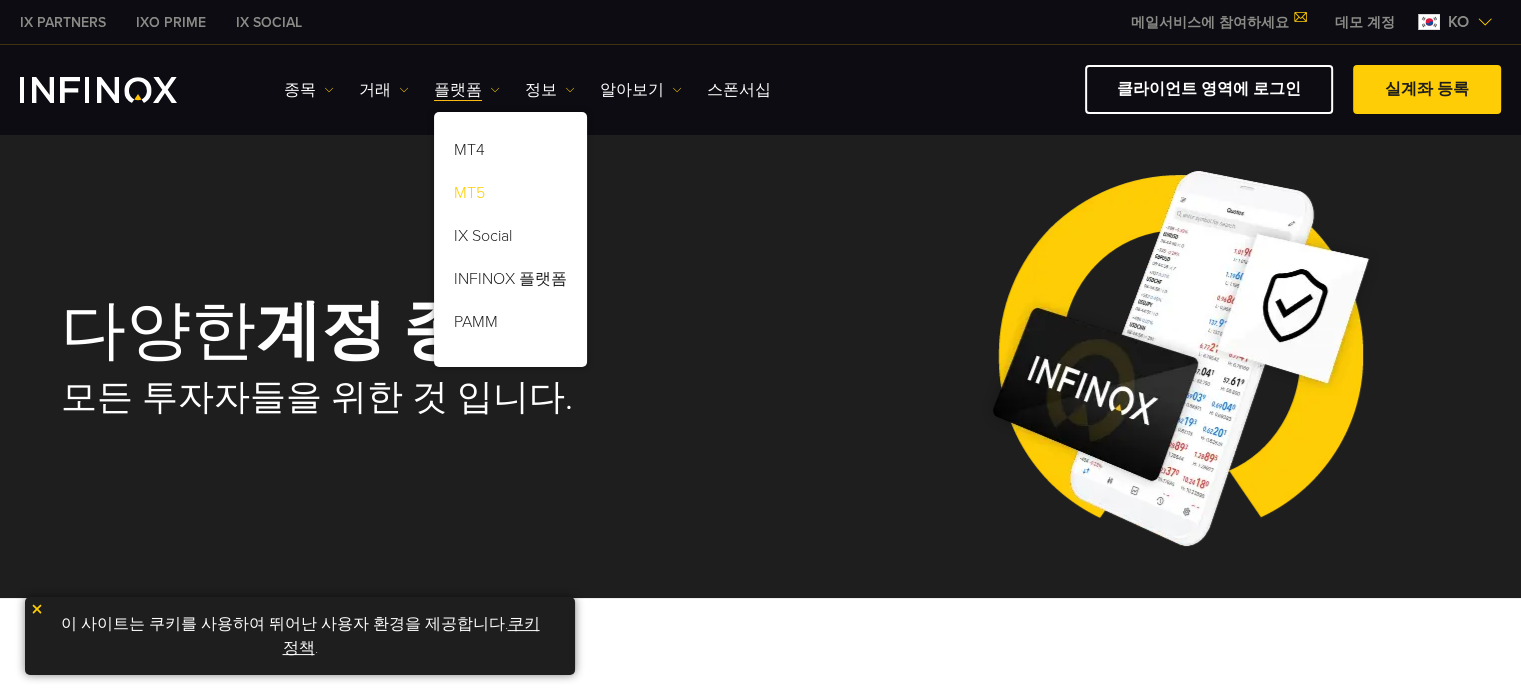 click on "MT5" at bounding box center (510, 196) 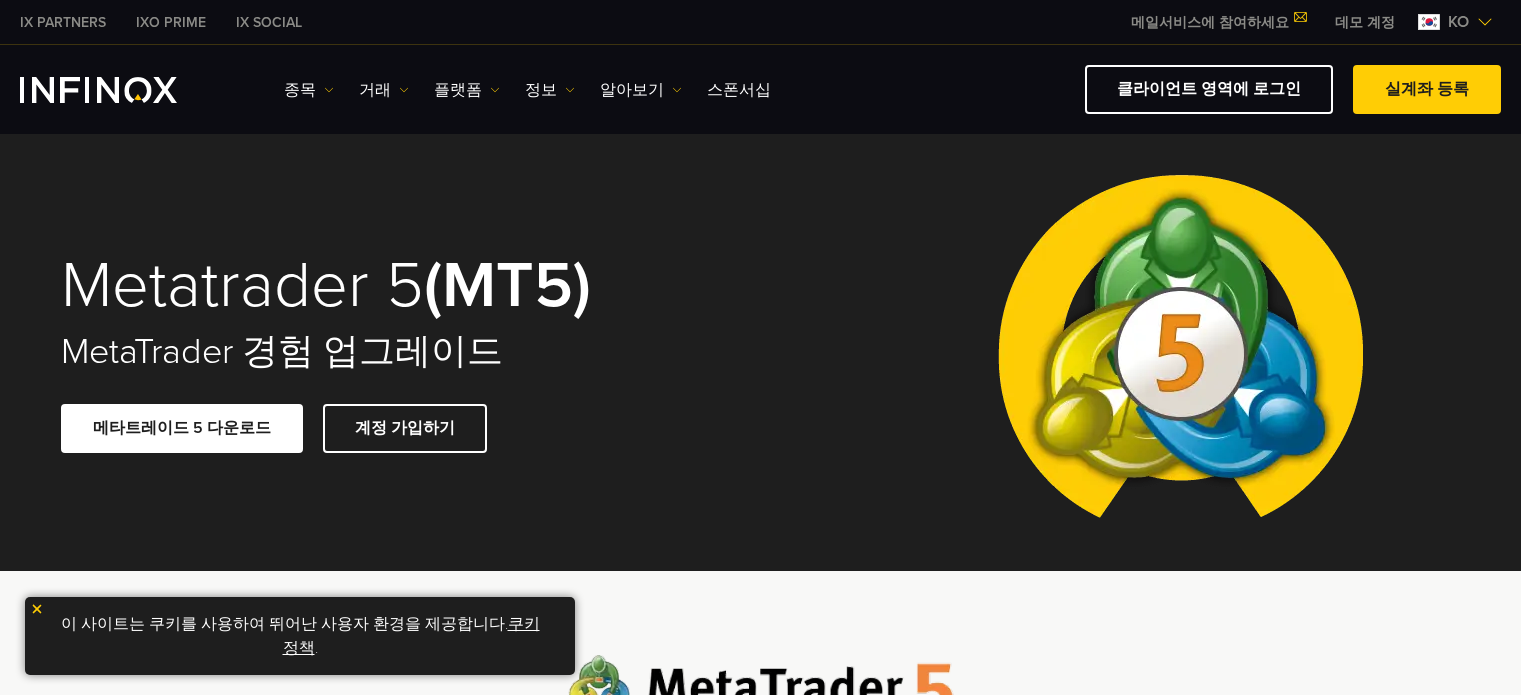scroll, scrollTop: 0, scrollLeft: 0, axis: both 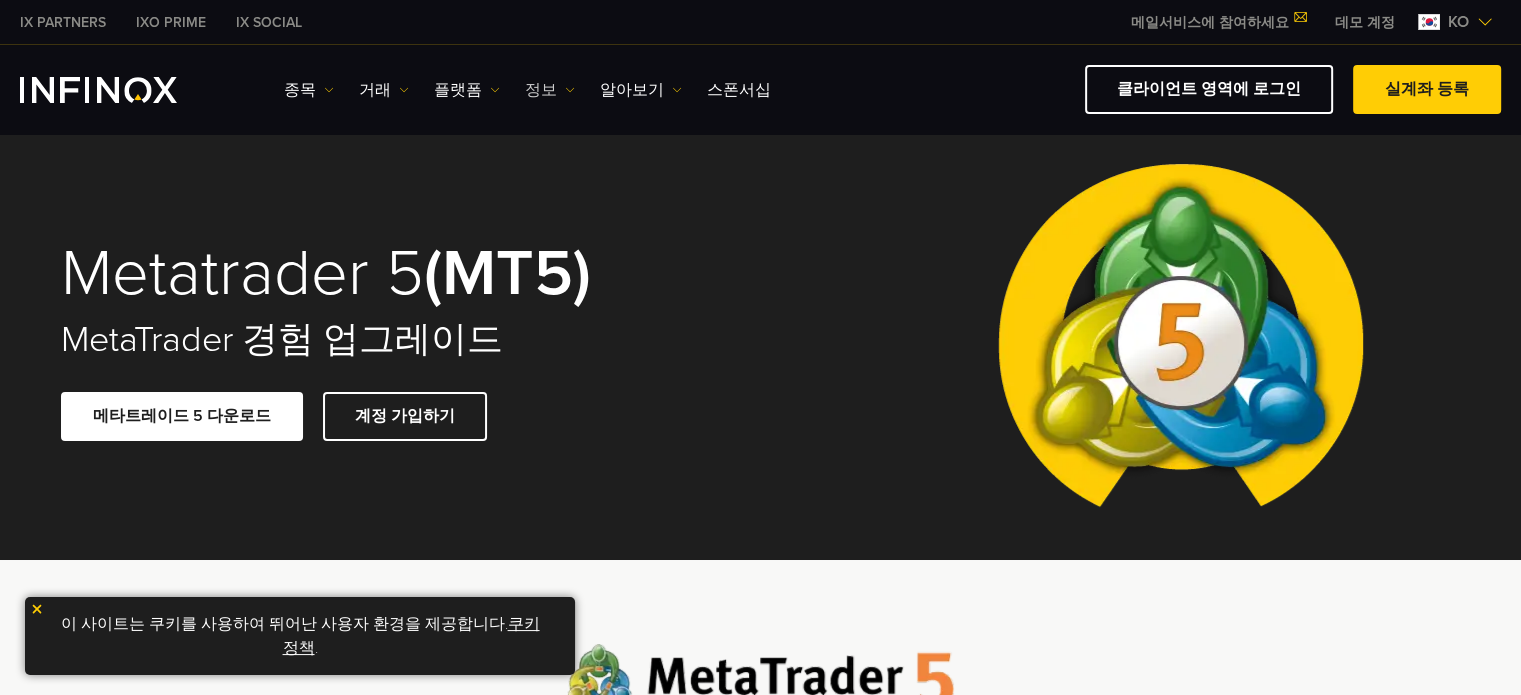 click on "정보" at bounding box center (550, 90) 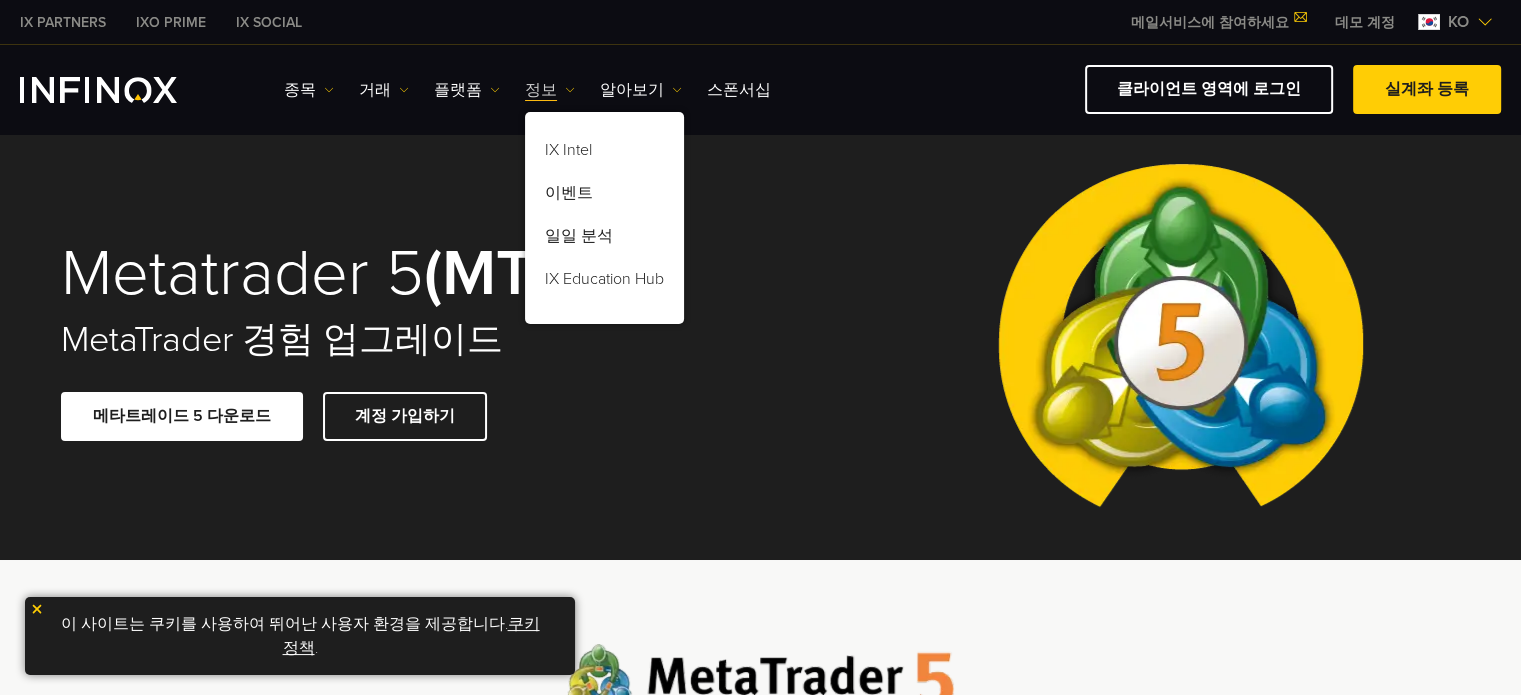 scroll, scrollTop: 0, scrollLeft: 0, axis: both 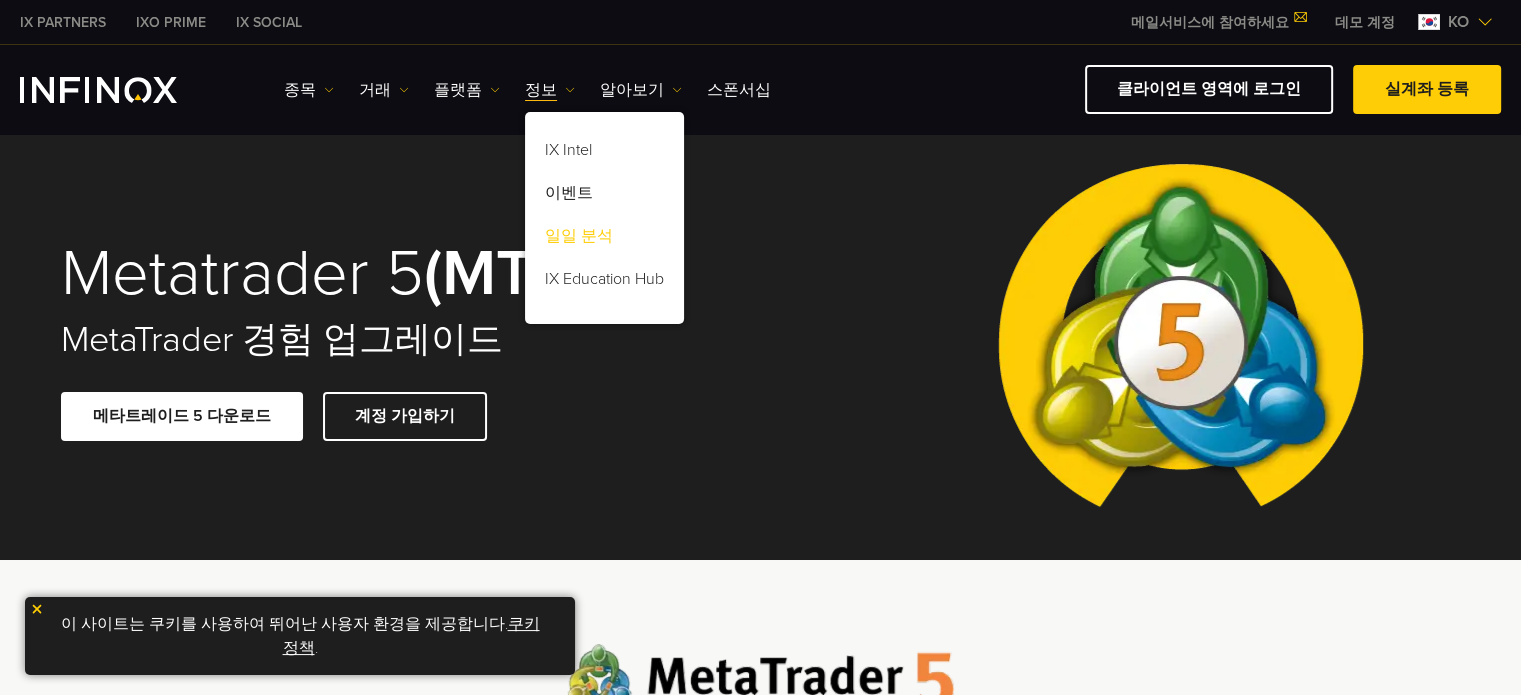click on "일일 분석" at bounding box center [604, 239] 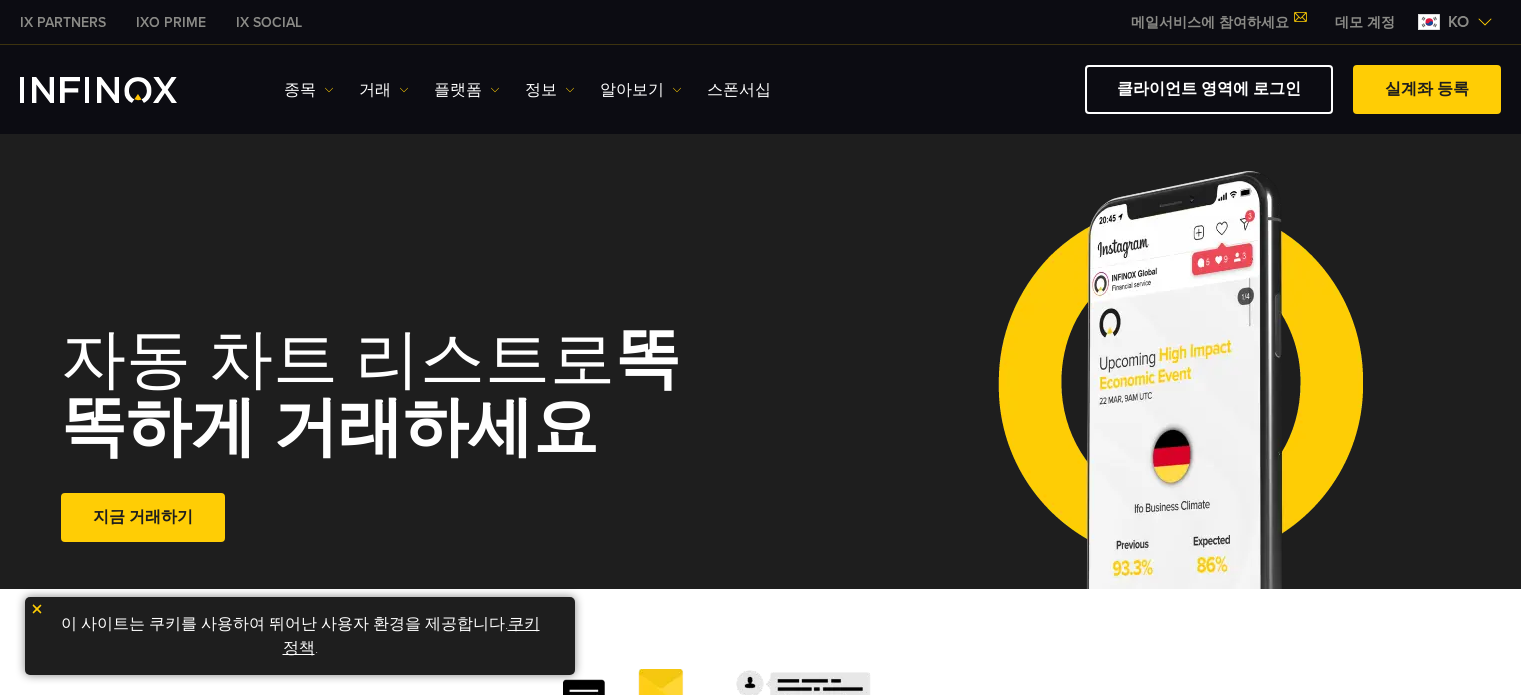scroll, scrollTop: 333, scrollLeft: 0, axis: vertical 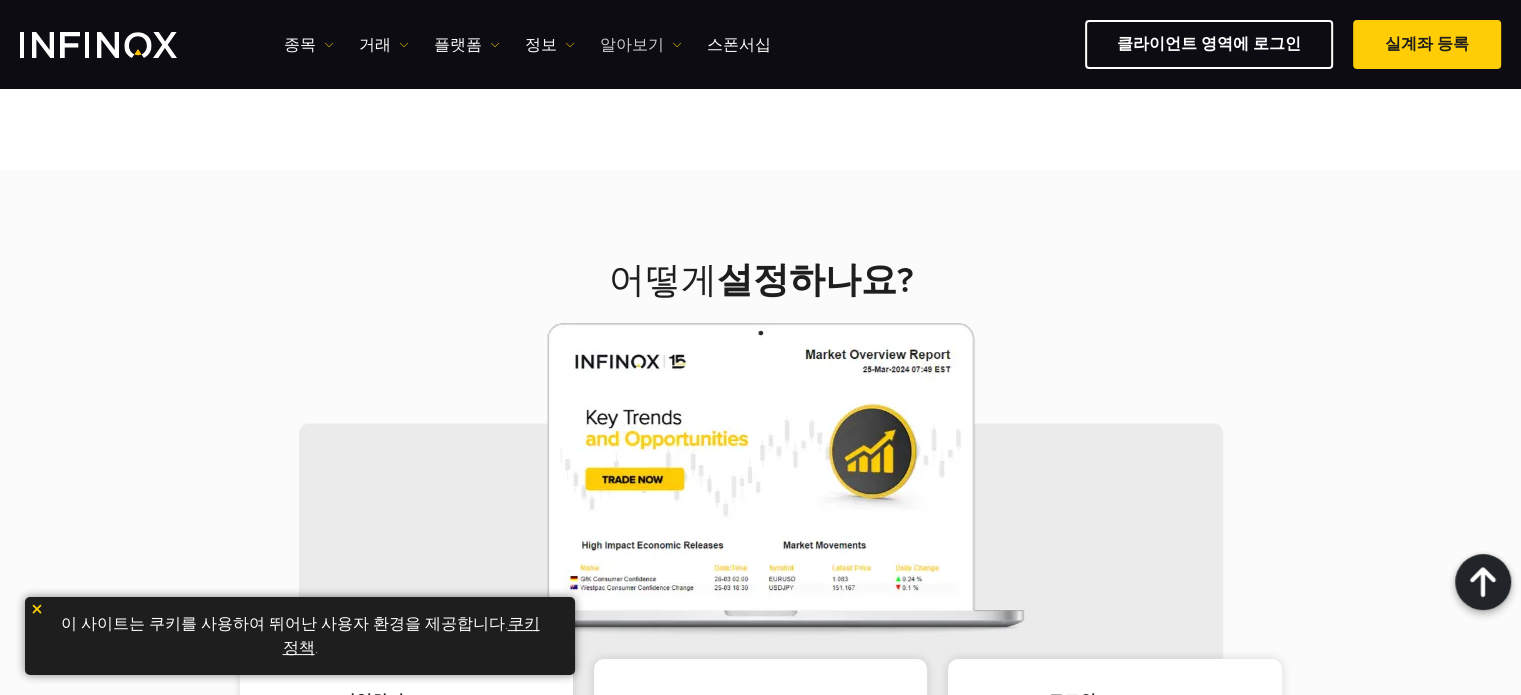 click on "알아보기" at bounding box center (641, 45) 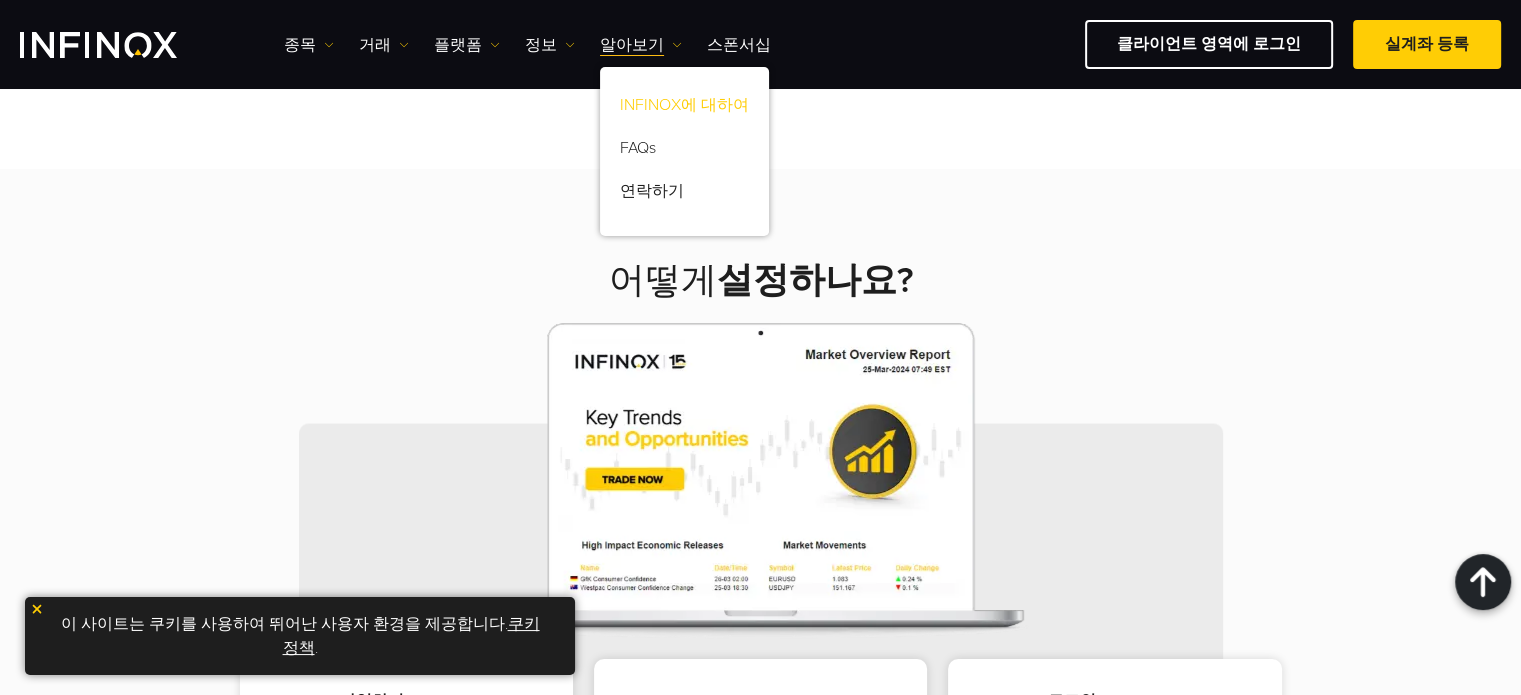 click on "INFINOX에 대하여" at bounding box center (684, 108) 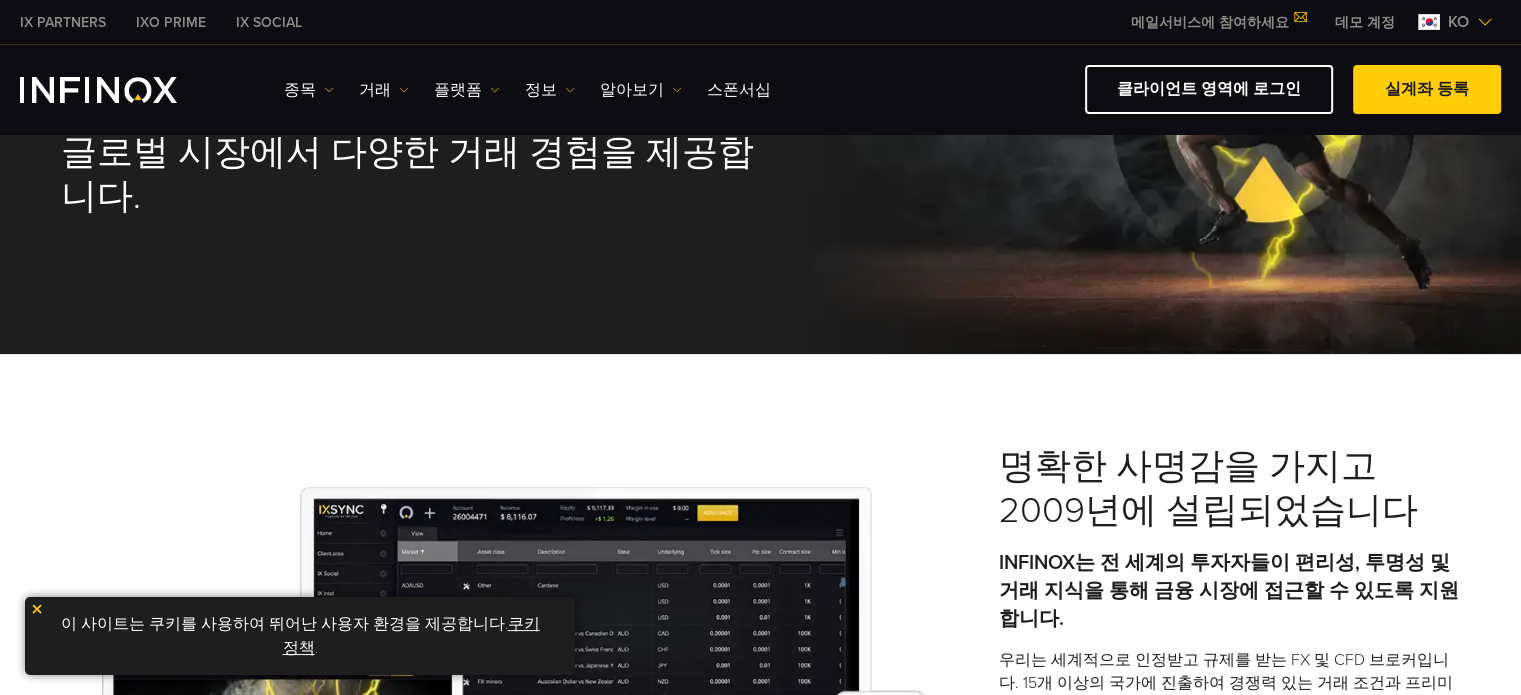 scroll, scrollTop: 0, scrollLeft: 0, axis: both 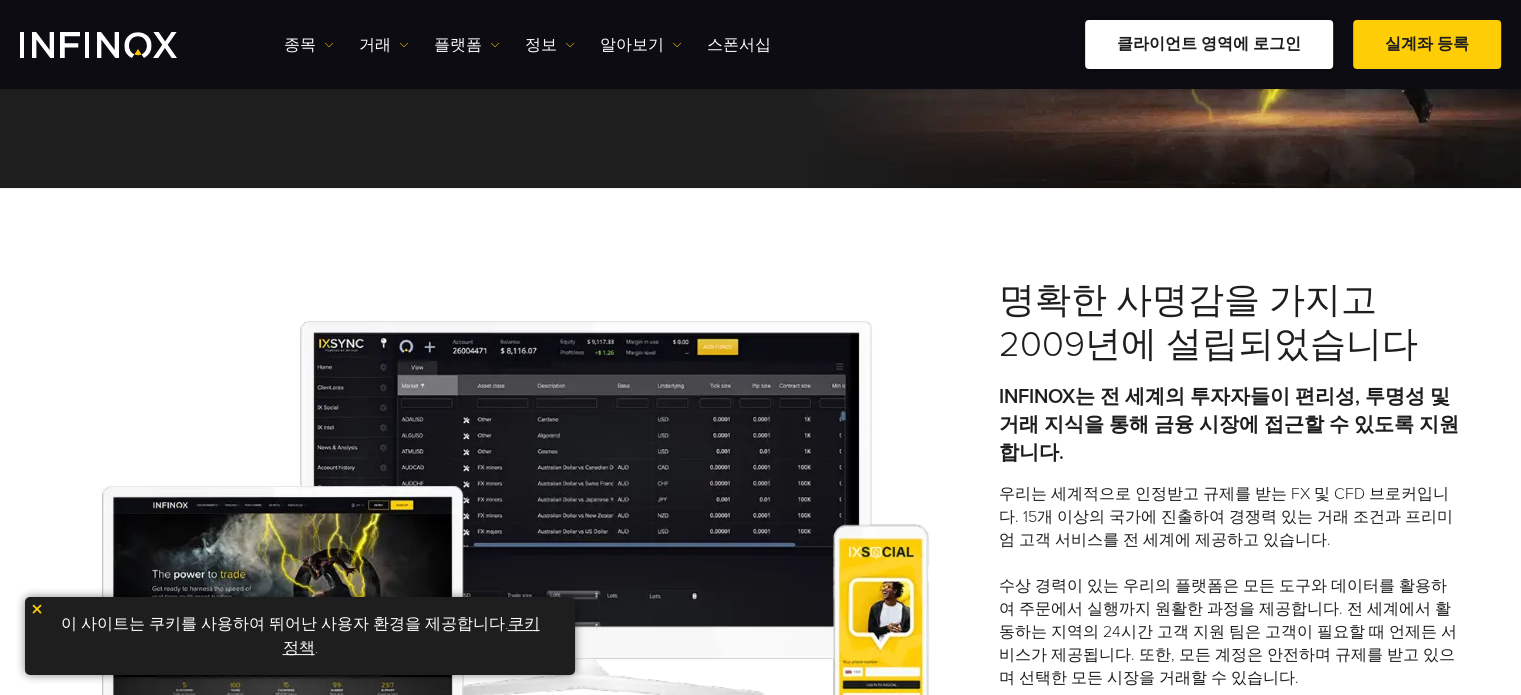 click on "클라이언트 영역에 로그인" at bounding box center (1209, 44) 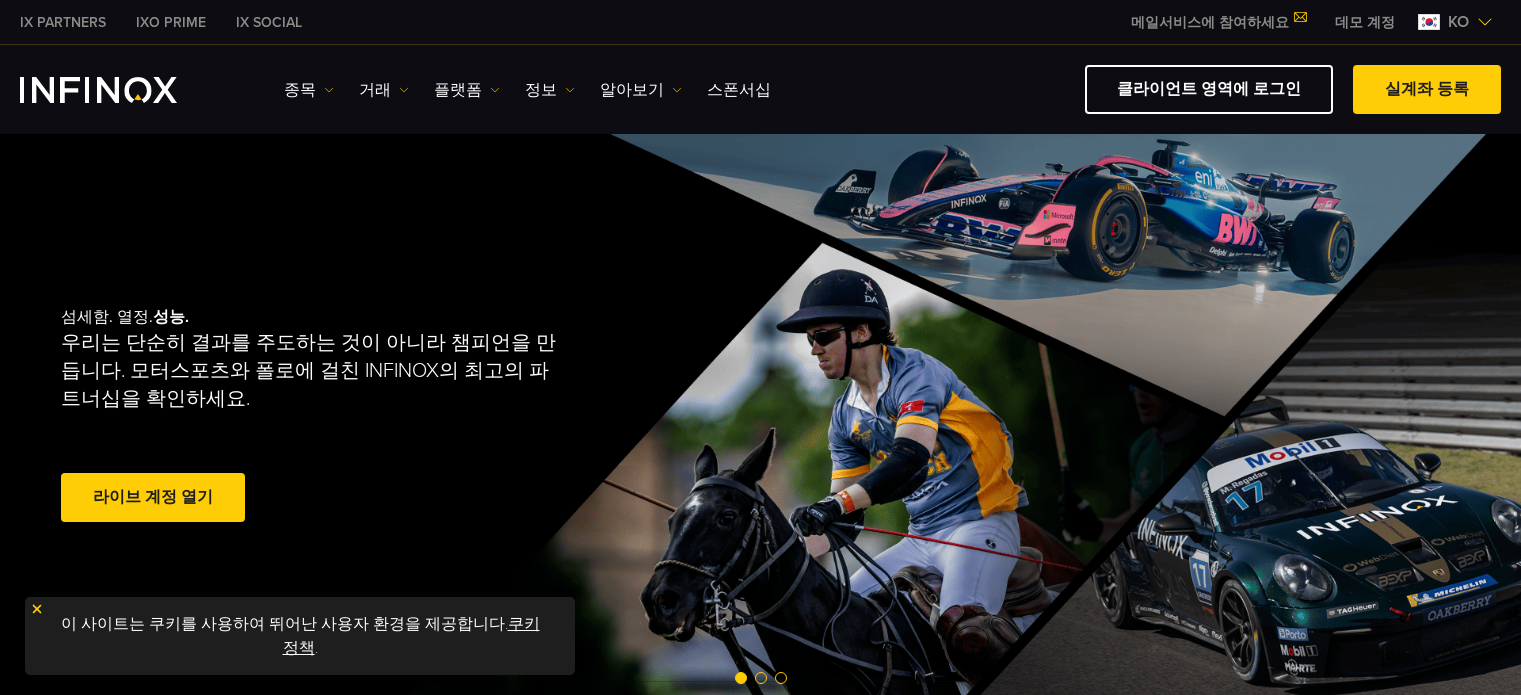 scroll, scrollTop: 0, scrollLeft: 0, axis: both 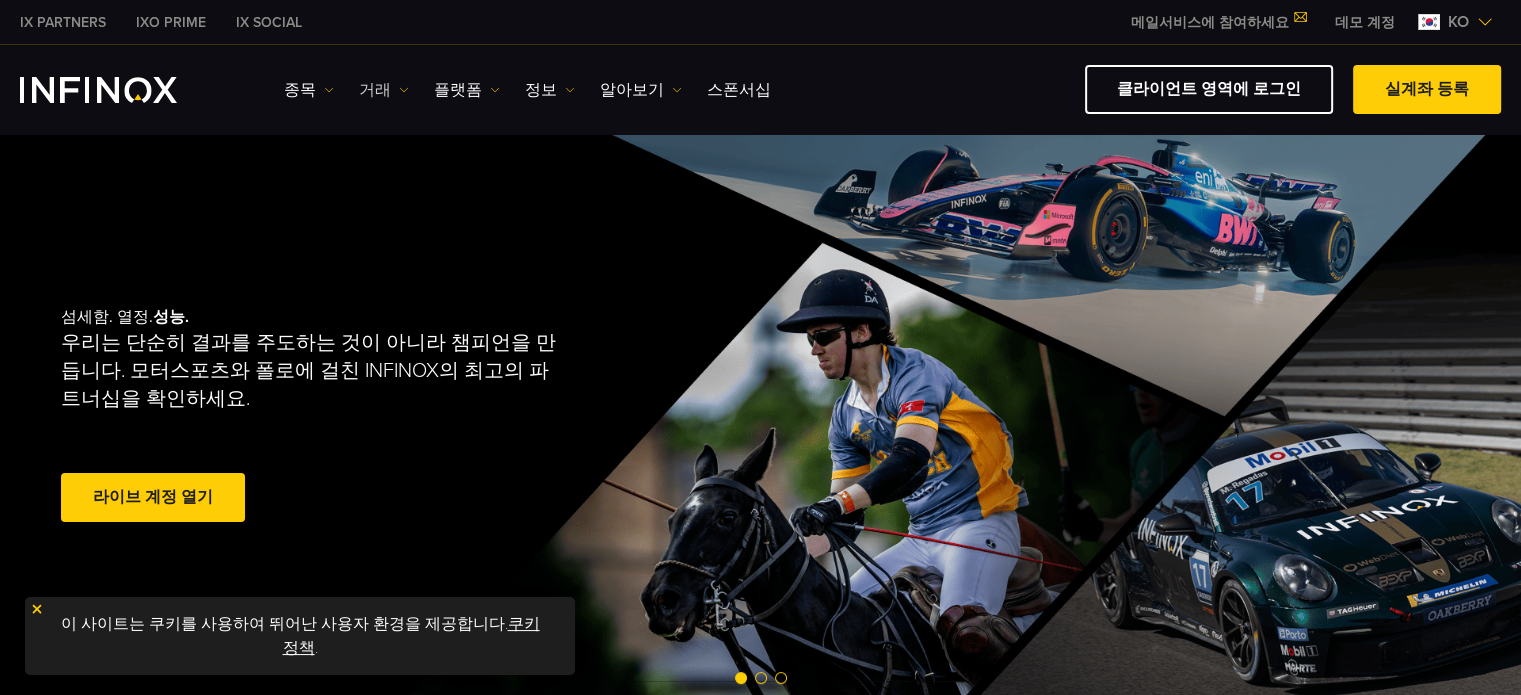 click on "거래" at bounding box center [384, 90] 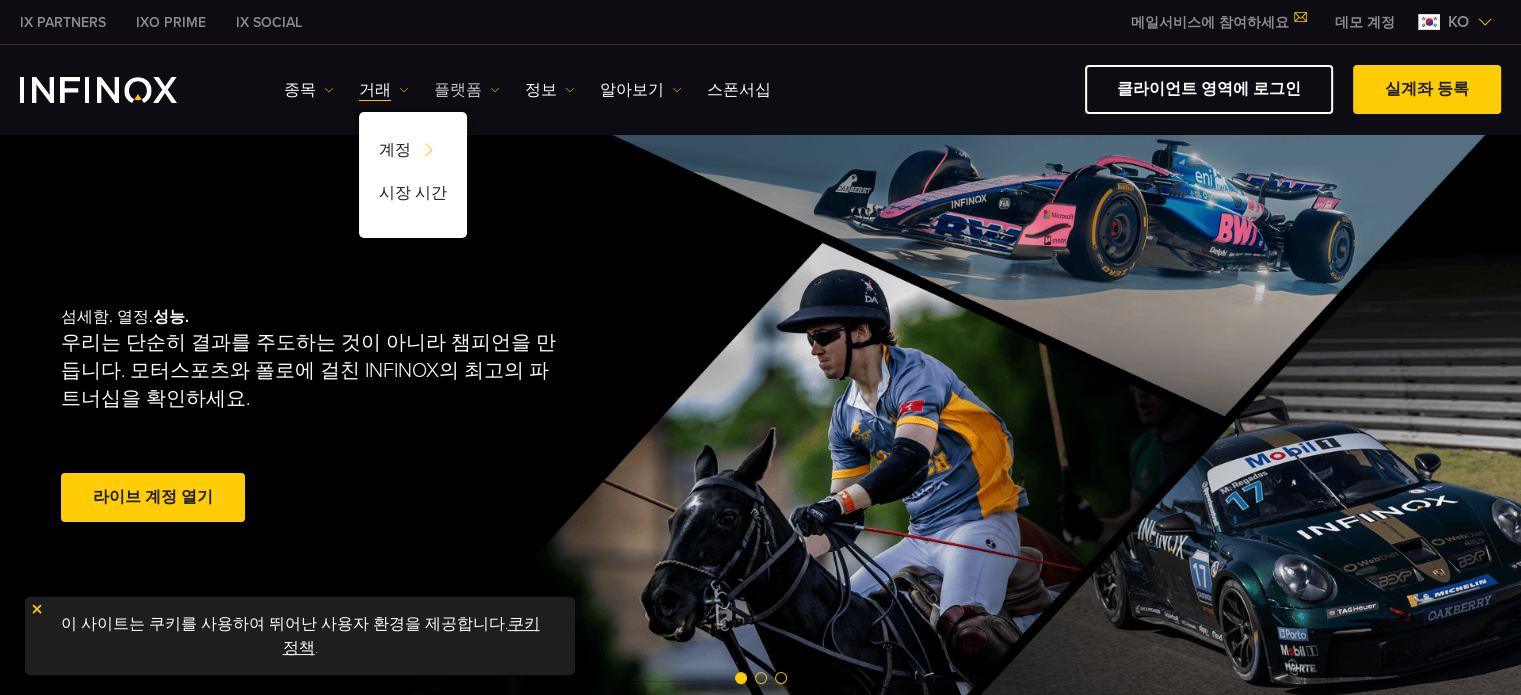 click on "플랫폼" at bounding box center (467, 90) 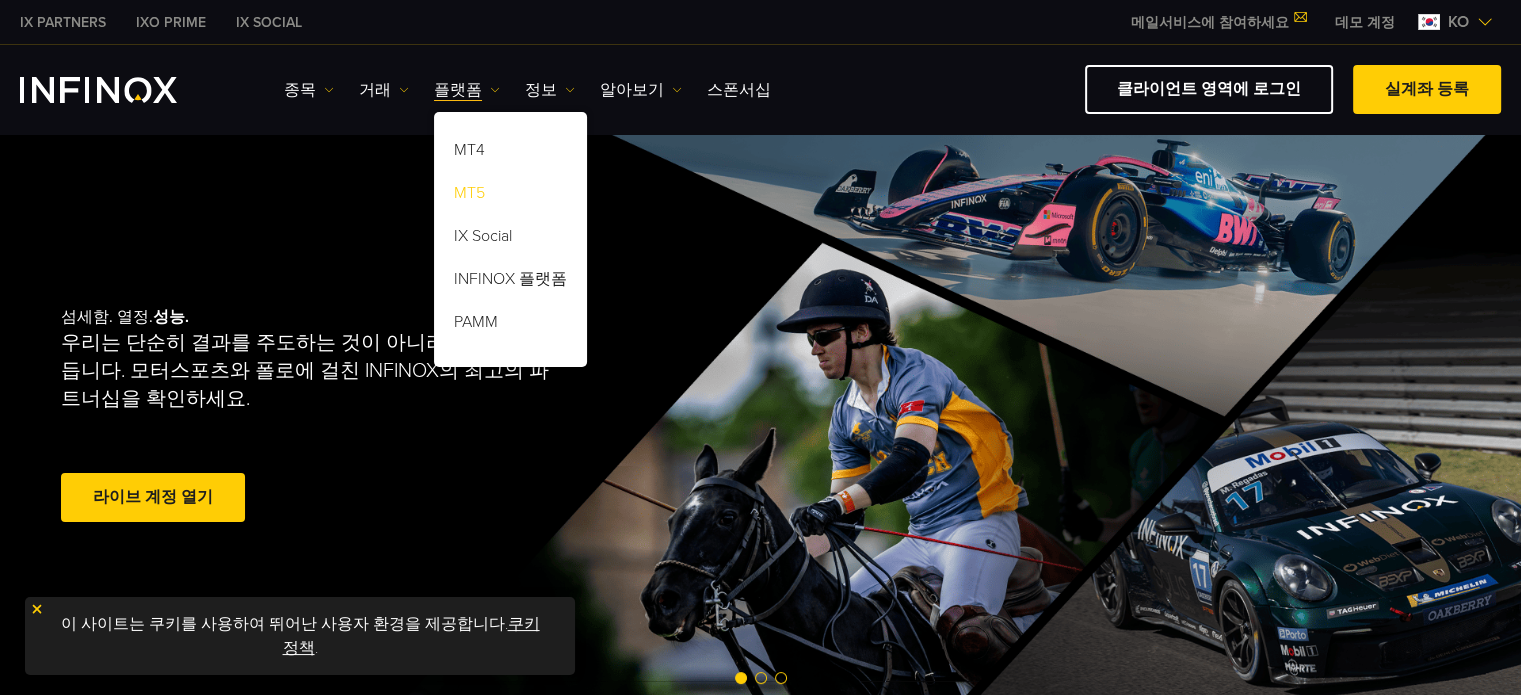 click on "MT5" at bounding box center [510, 196] 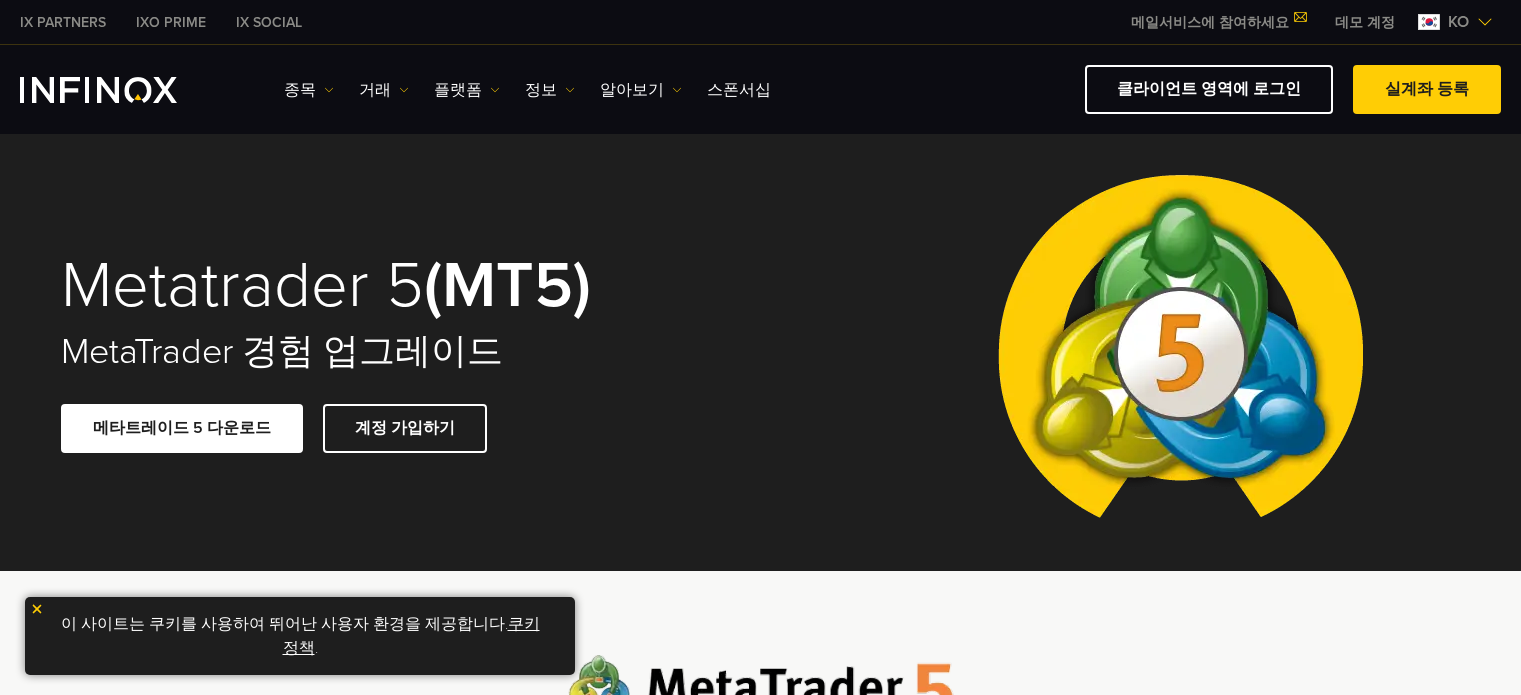 scroll, scrollTop: 0, scrollLeft: 0, axis: both 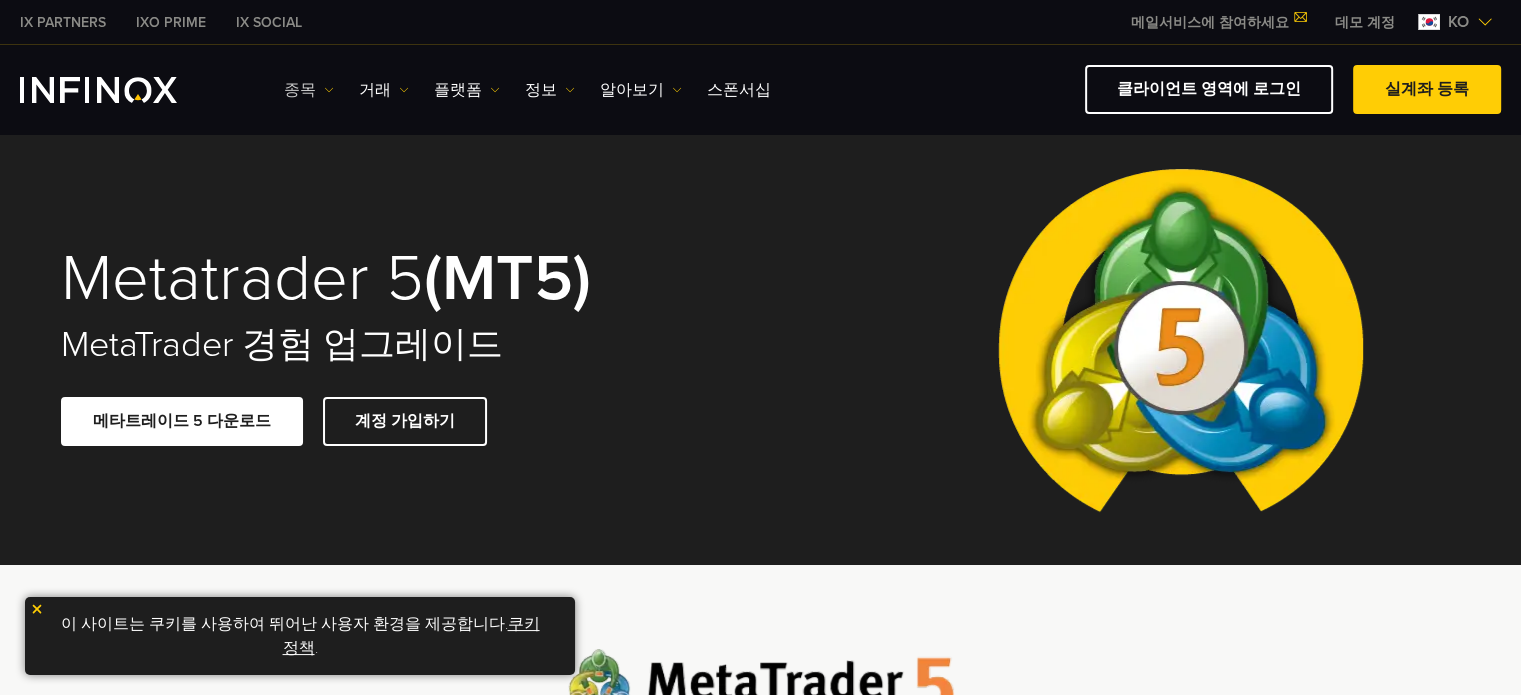 click on "종목" at bounding box center [309, 90] 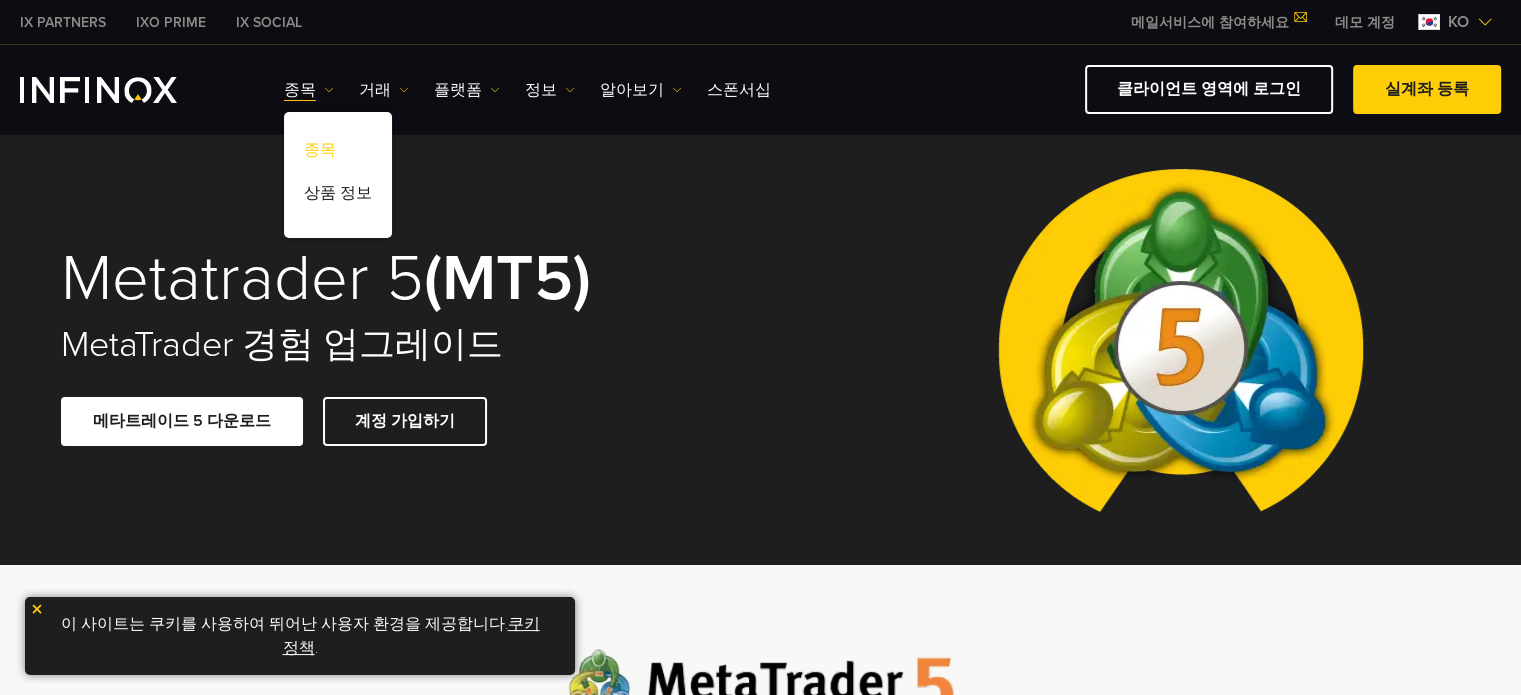 click on "종목" at bounding box center (338, 153) 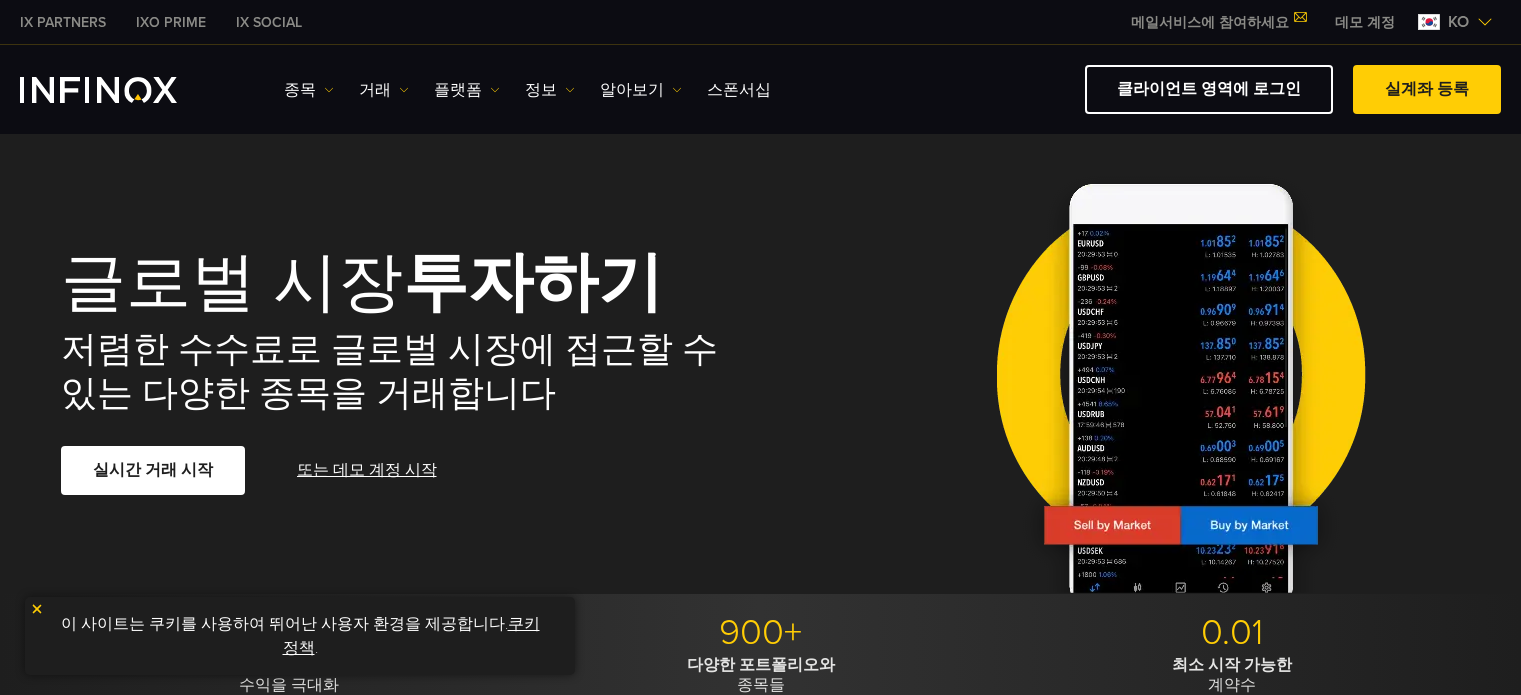 scroll, scrollTop: 0, scrollLeft: 0, axis: both 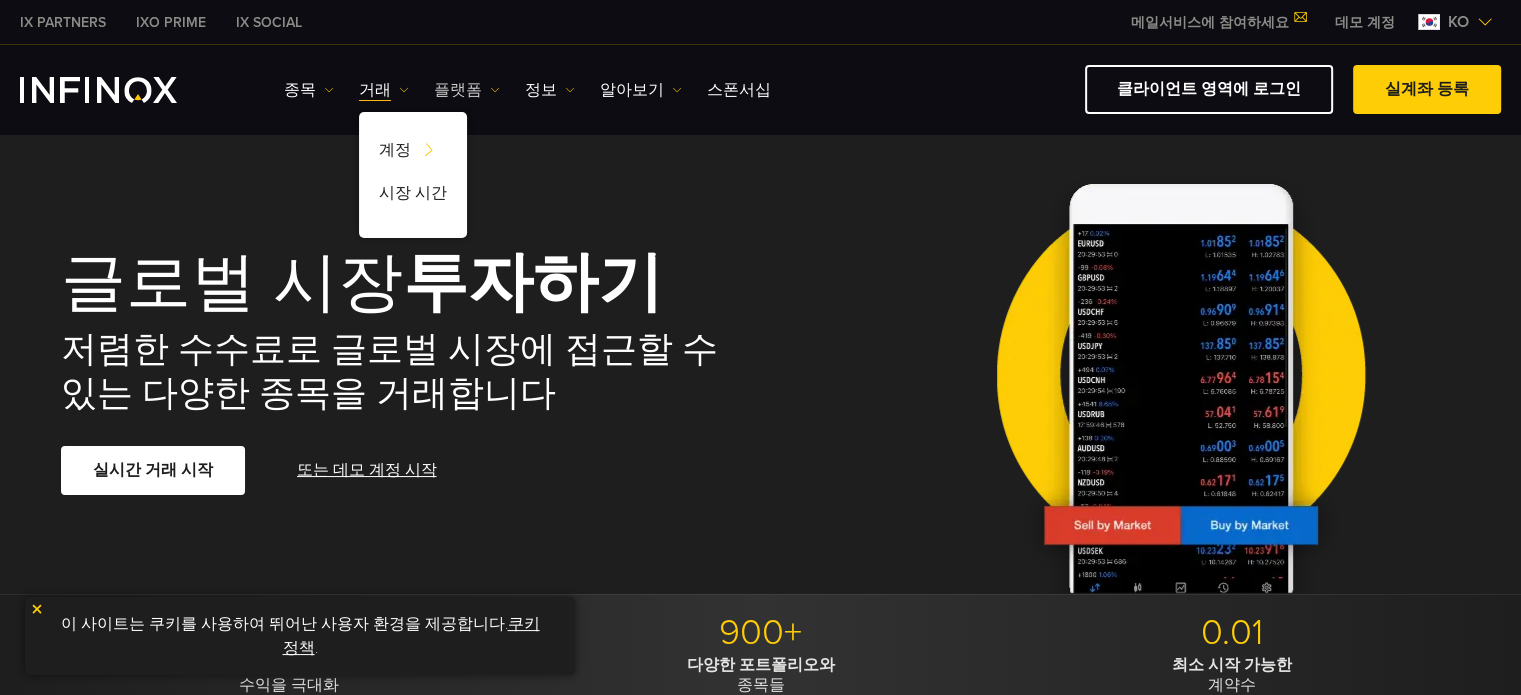 click on "플랫폼" at bounding box center [467, 90] 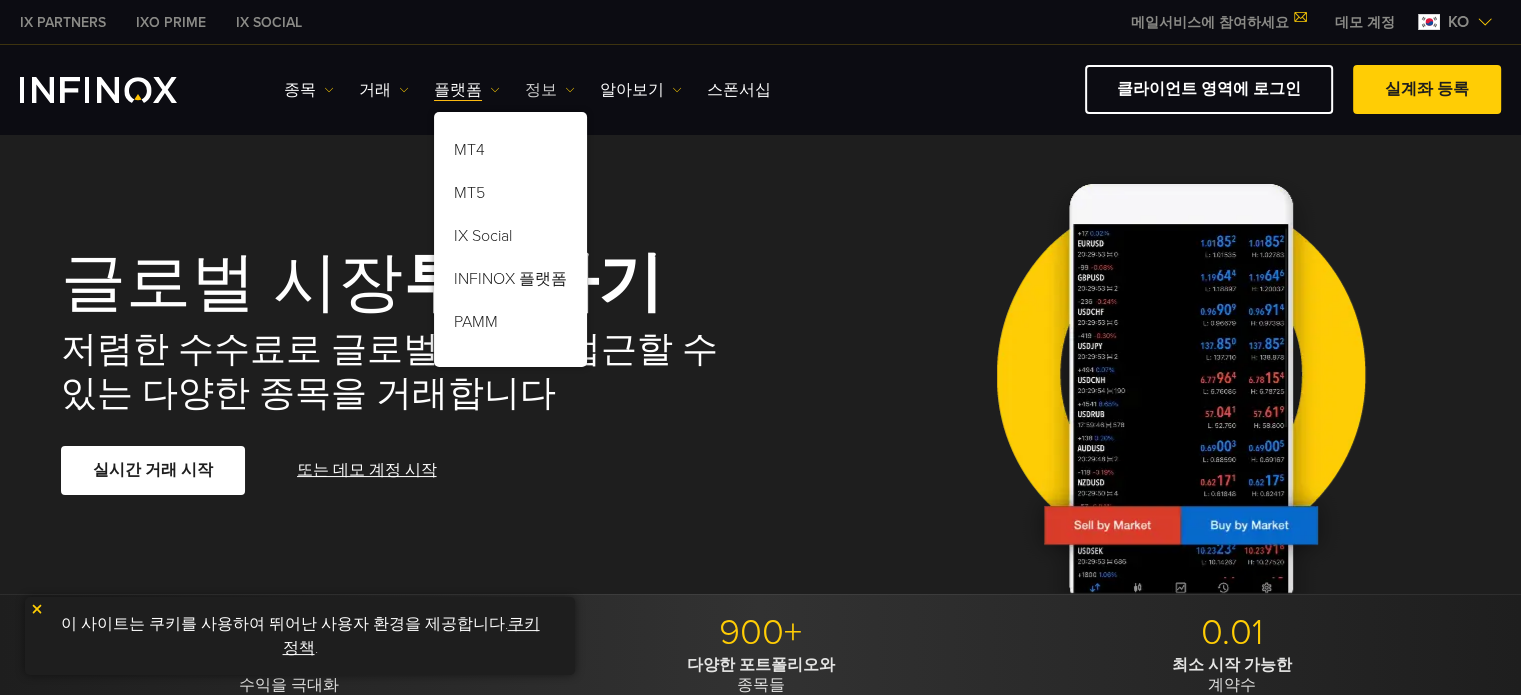 click on "정보" at bounding box center (550, 90) 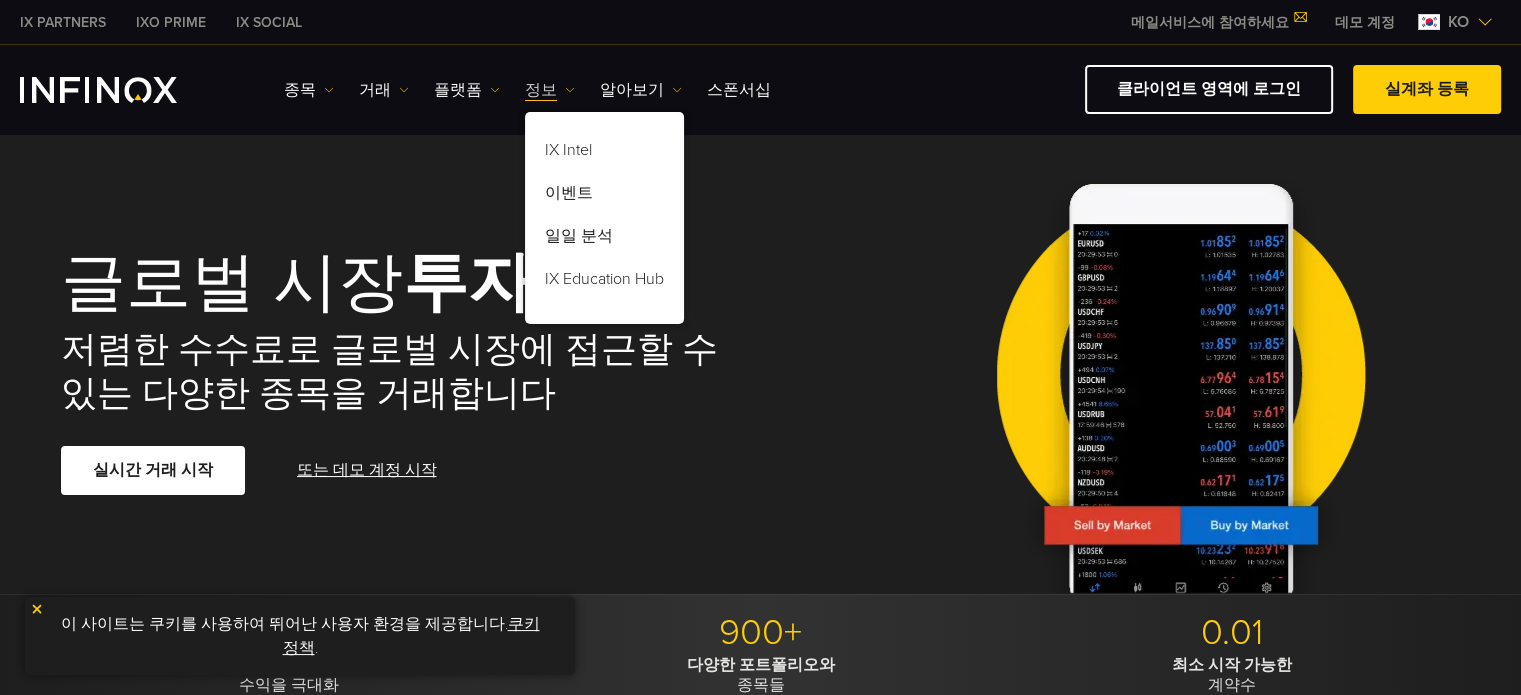 scroll, scrollTop: 0, scrollLeft: 0, axis: both 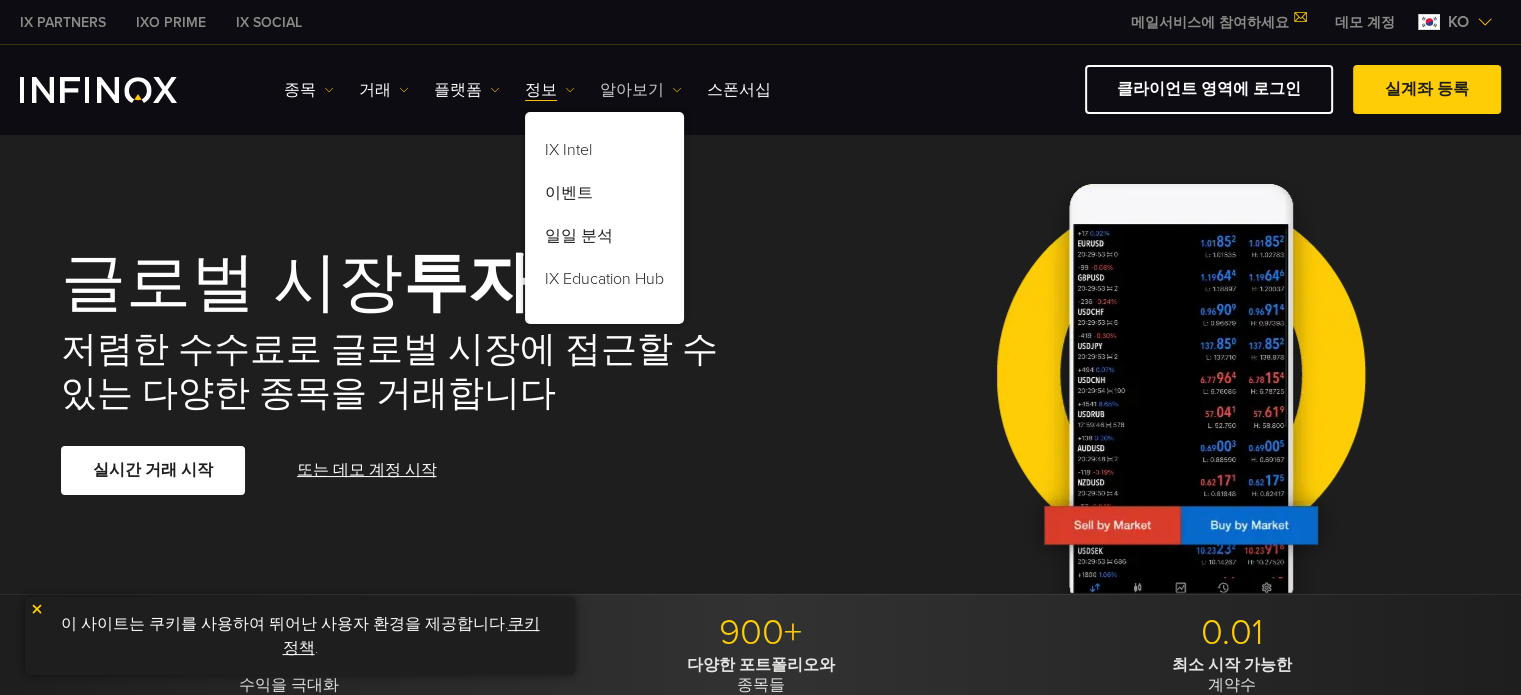 click on "알아보기" at bounding box center (641, 90) 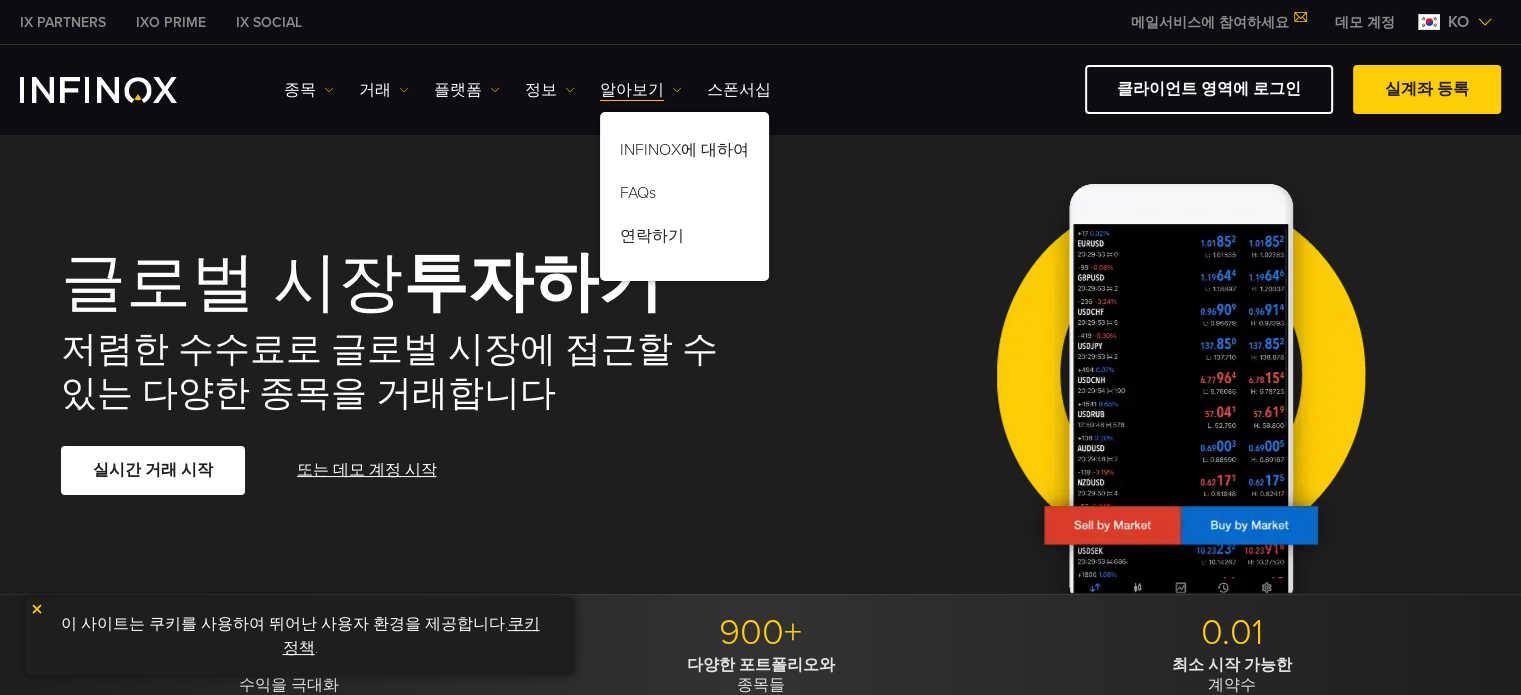 click at bounding box center [98, 90] 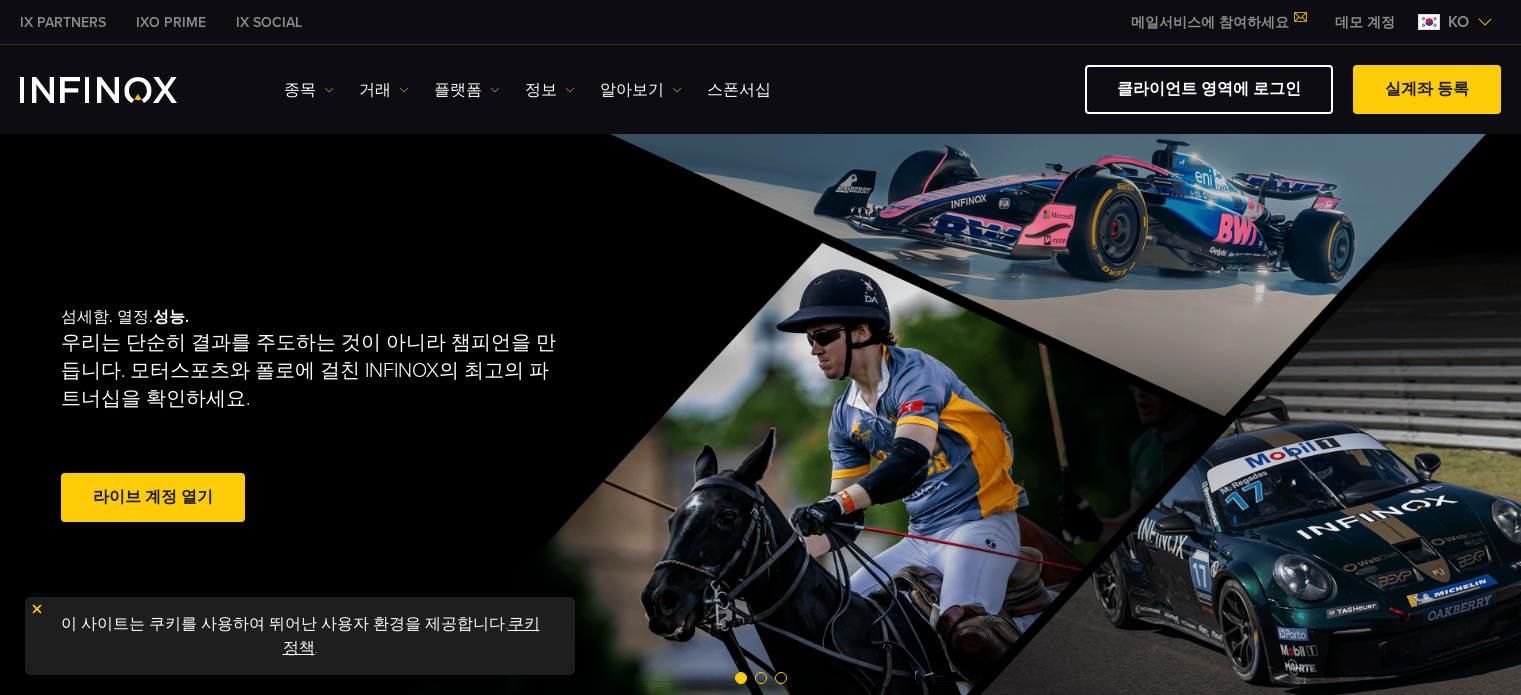 scroll, scrollTop: 0, scrollLeft: 0, axis: both 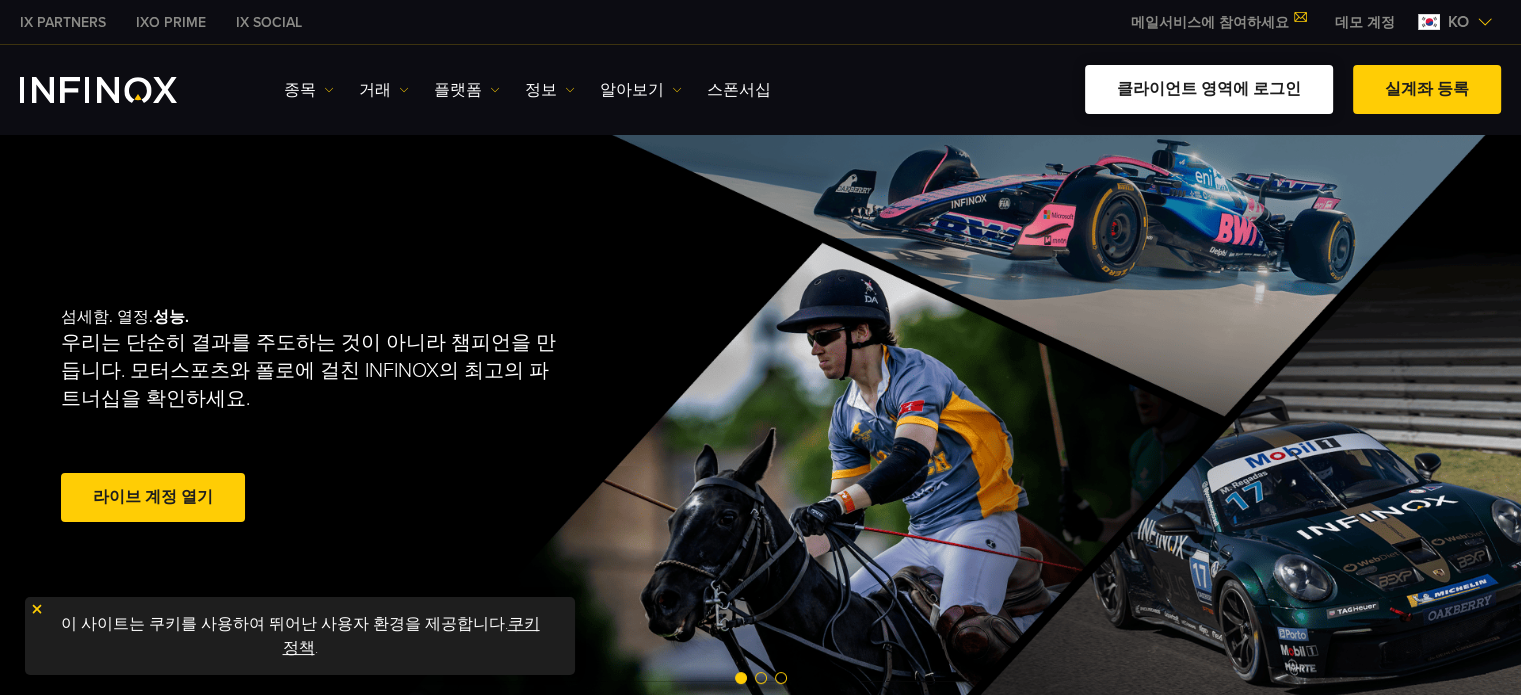 click on "클라이언트 영역에 로그인" at bounding box center [1209, 89] 